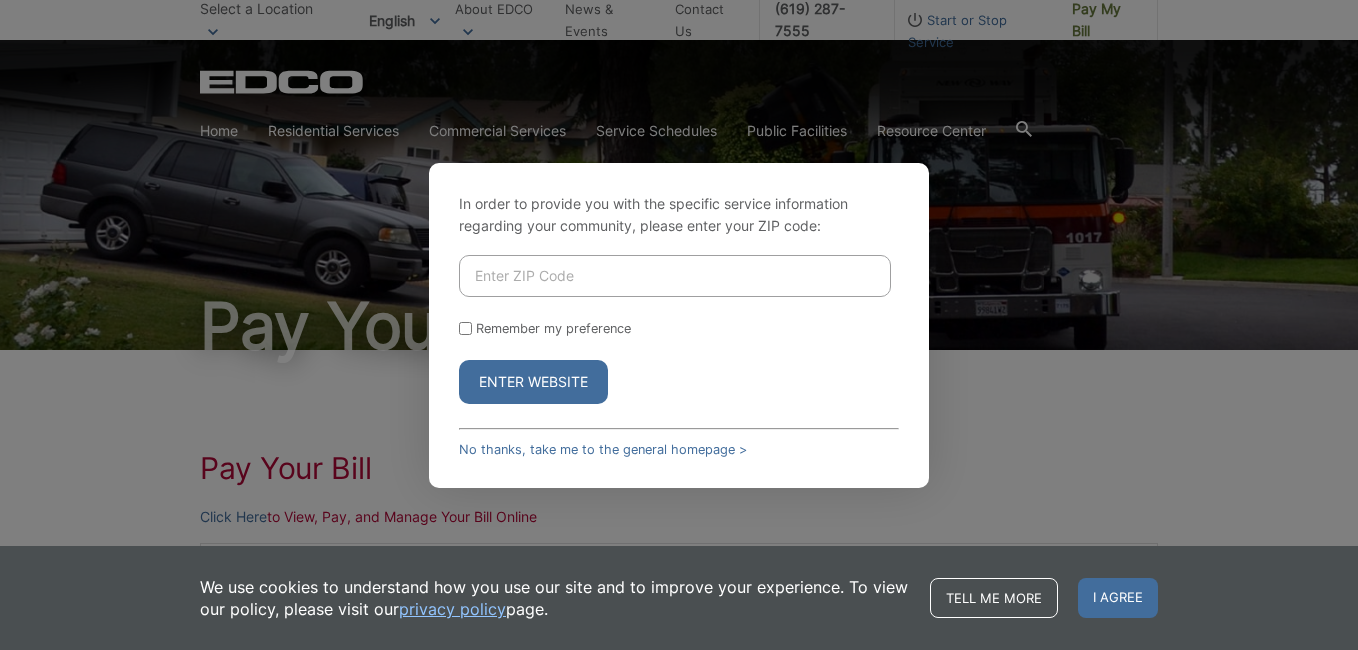 scroll, scrollTop: 0, scrollLeft: 0, axis: both 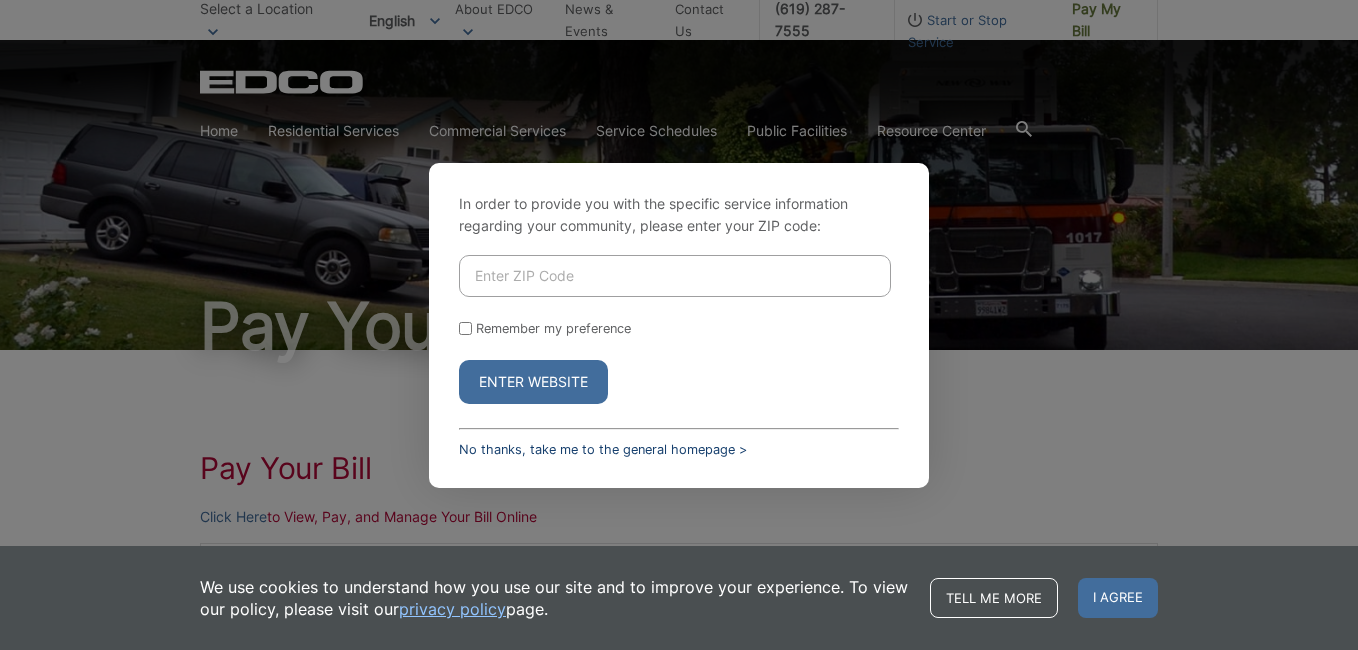 click on "No thanks, take me to the general homepage >" at bounding box center [603, 449] 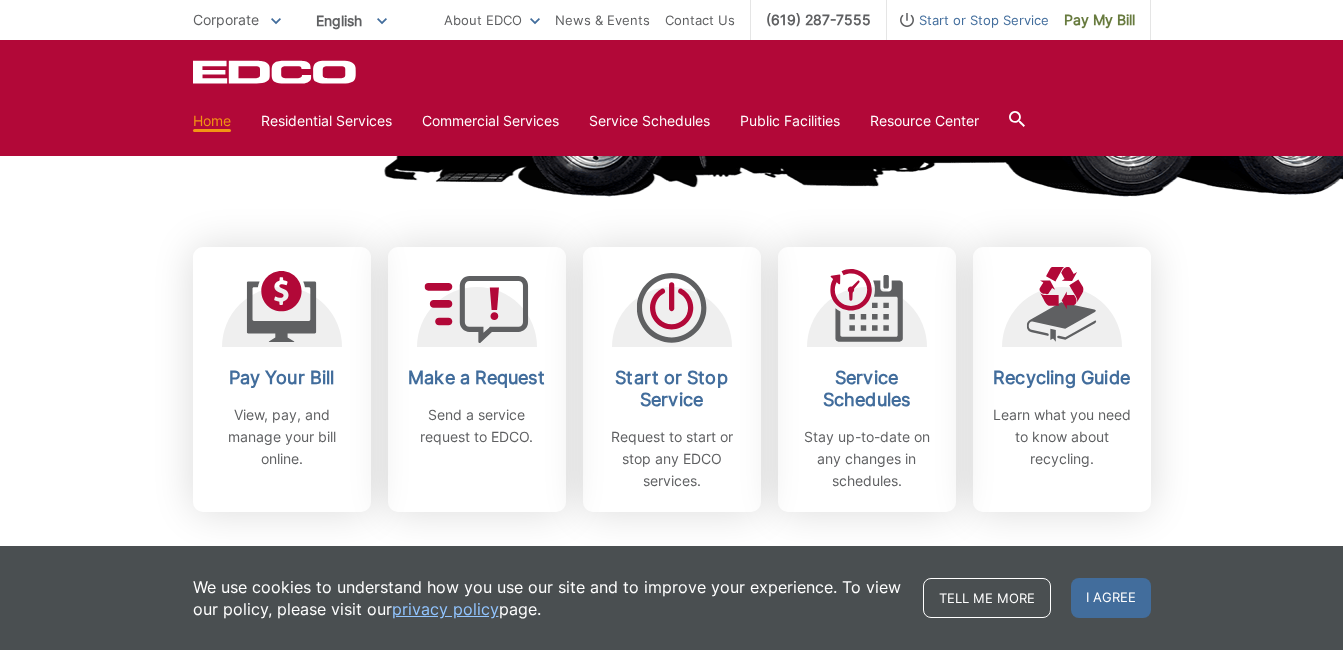 scroll, scrollTop: 500, scrollLeft: 0, axis: vertical 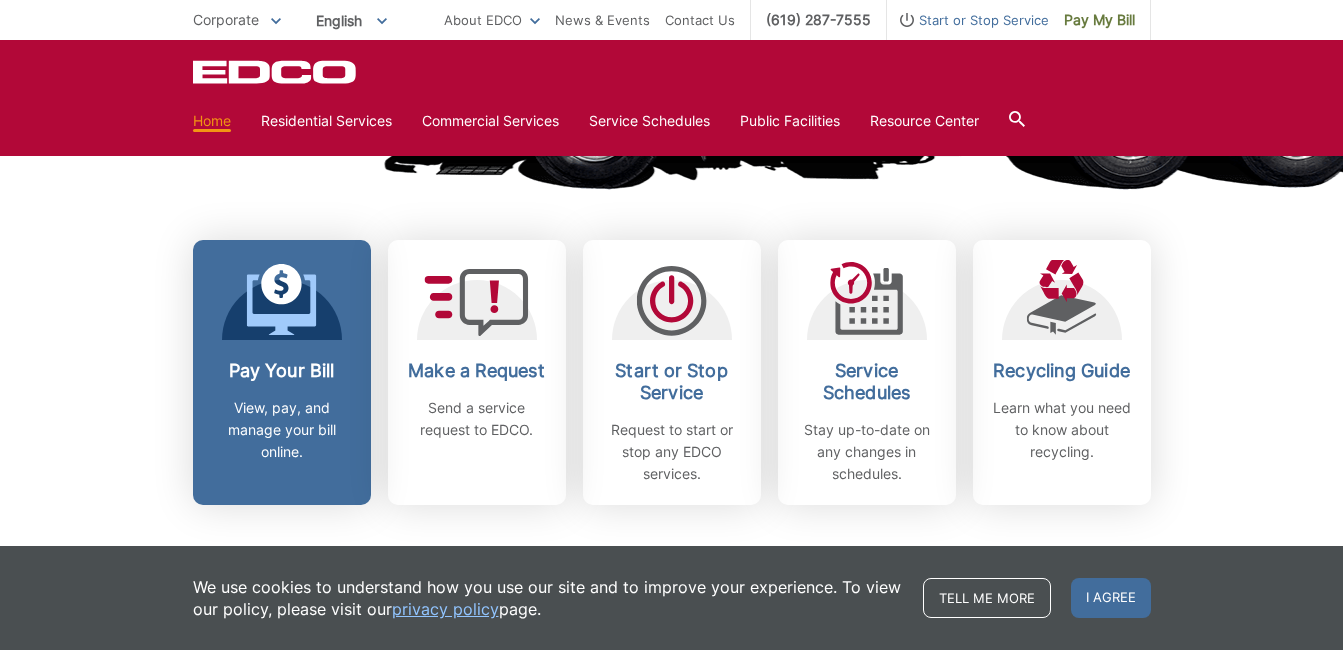 click 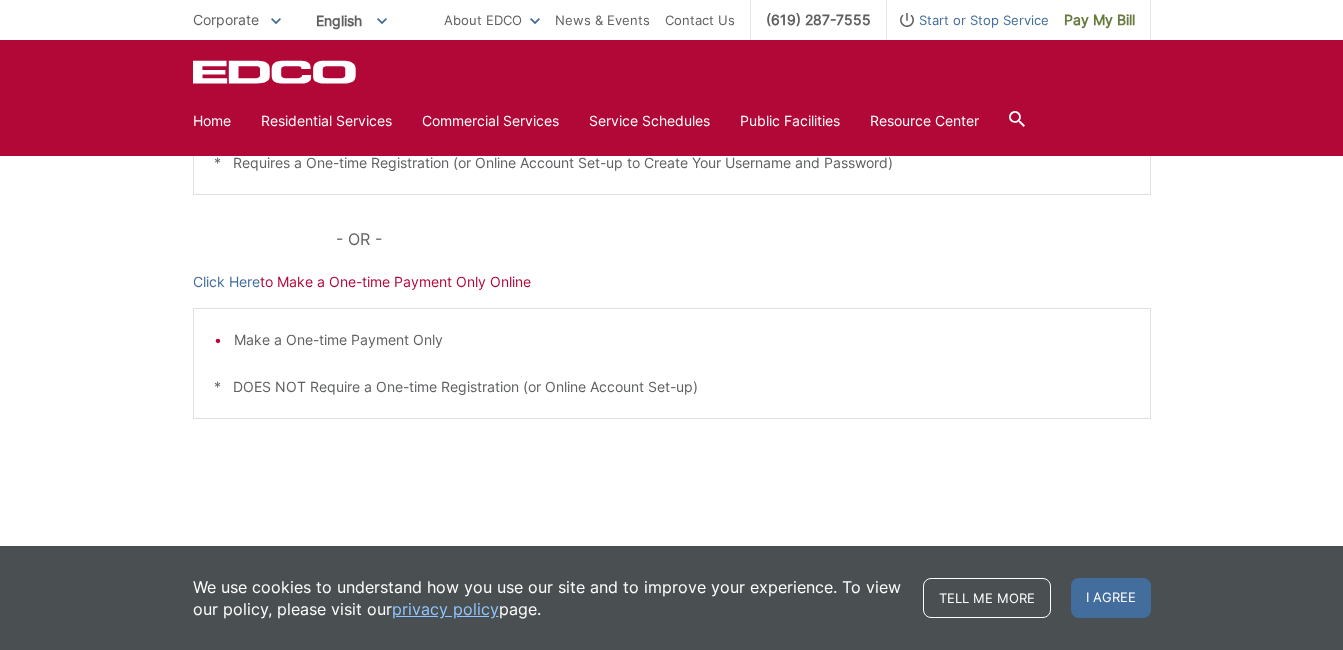 scroll, scrollTop: 608, scrollLeft: 0, axis: vertical 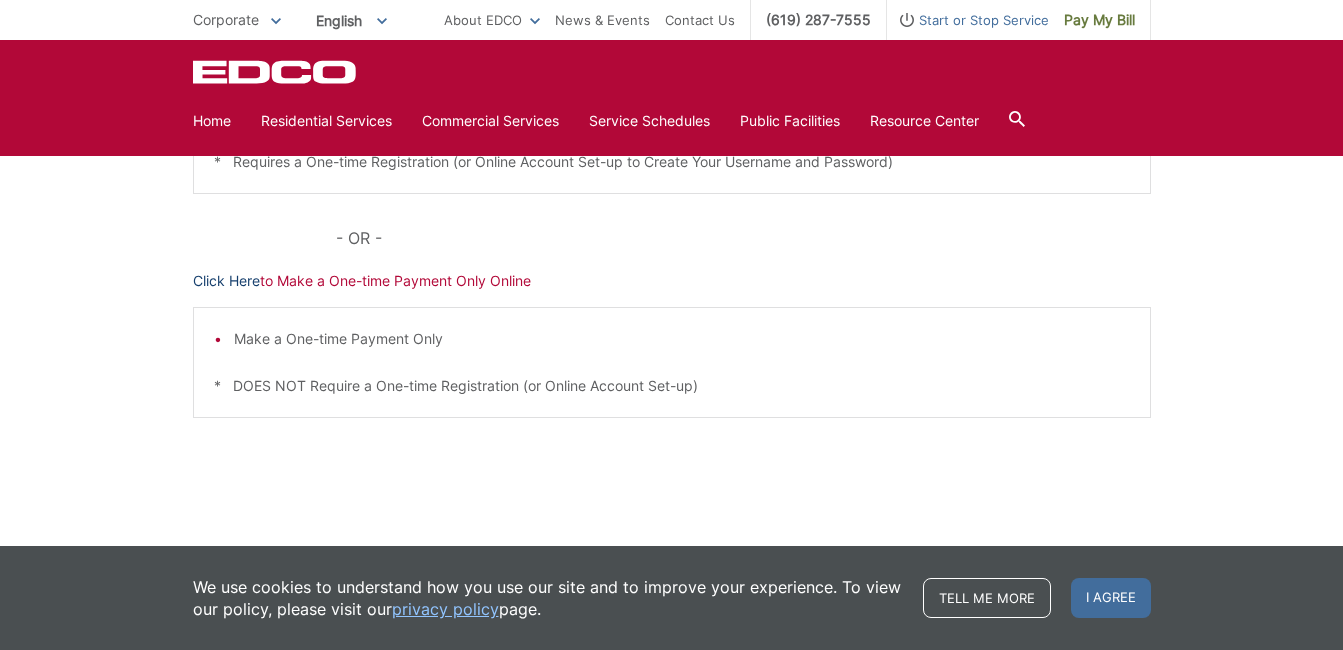 click on "Click Here" at bounding box center [226, 281] 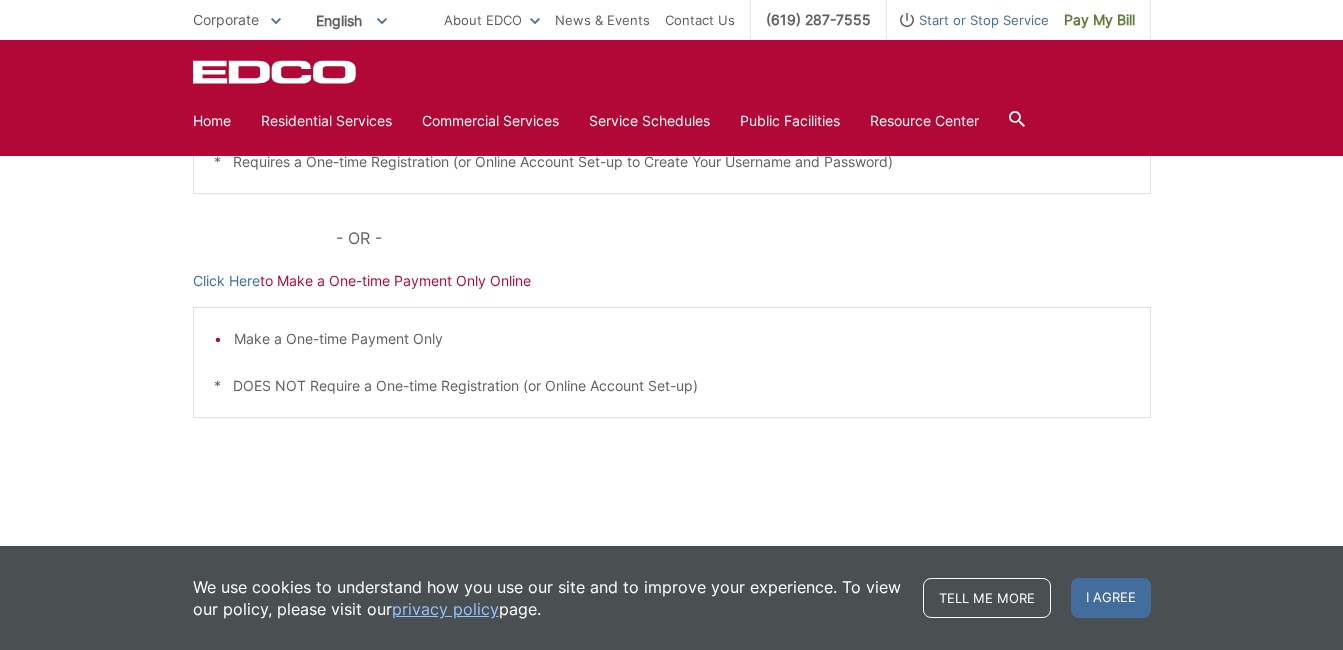 click on "Pay Your Bill
Click Here  to View, Pay, and Manage Your Bill Online
Make a One-time Payment or Schedule a One-time Payment
Set-up Auto-pay
Manage Stored Payments
Go Paperless
View Payment and Billing History
*   Requires a One-time Registration (or Online Account Set-up to Create Your Username and Password)
- OR -
Click Here  to Make a One-time Payment Only Online
Make a One-time Payment Only
*   DOES NOT Require a One-time Registration (or Online Account Set-up)" at bounding box center (672, 145) 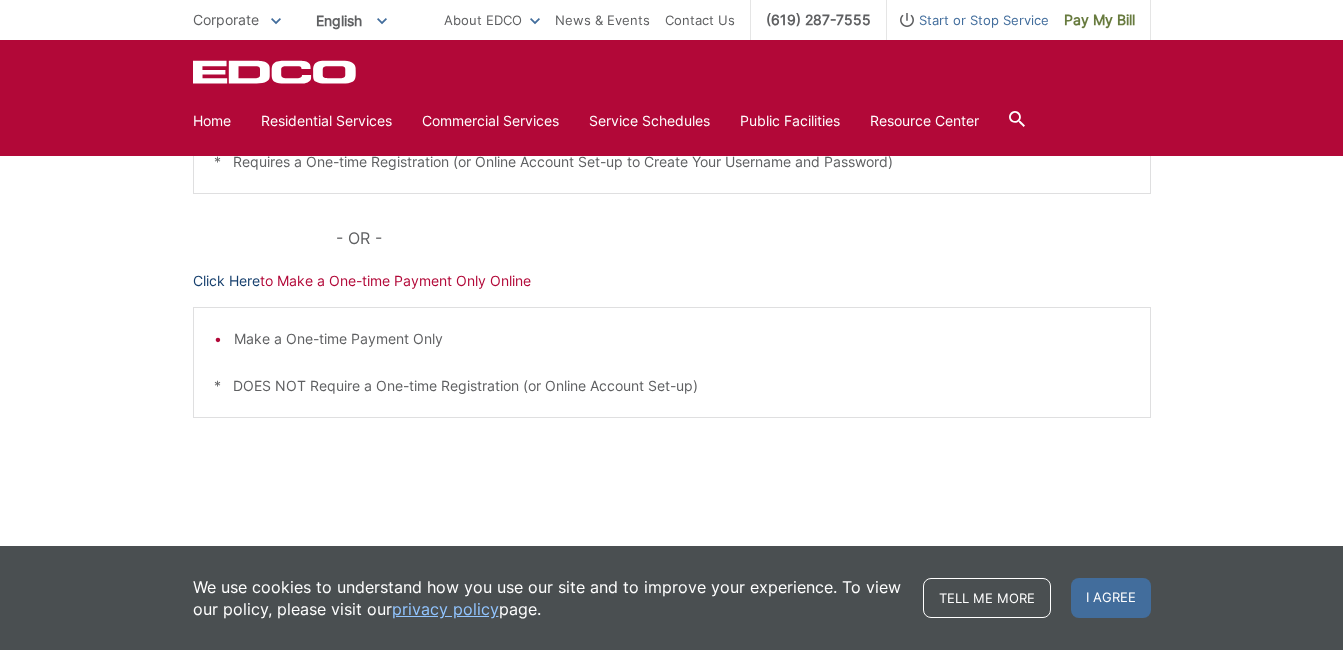 click on "Click Here" at bounding box center (226, 281) 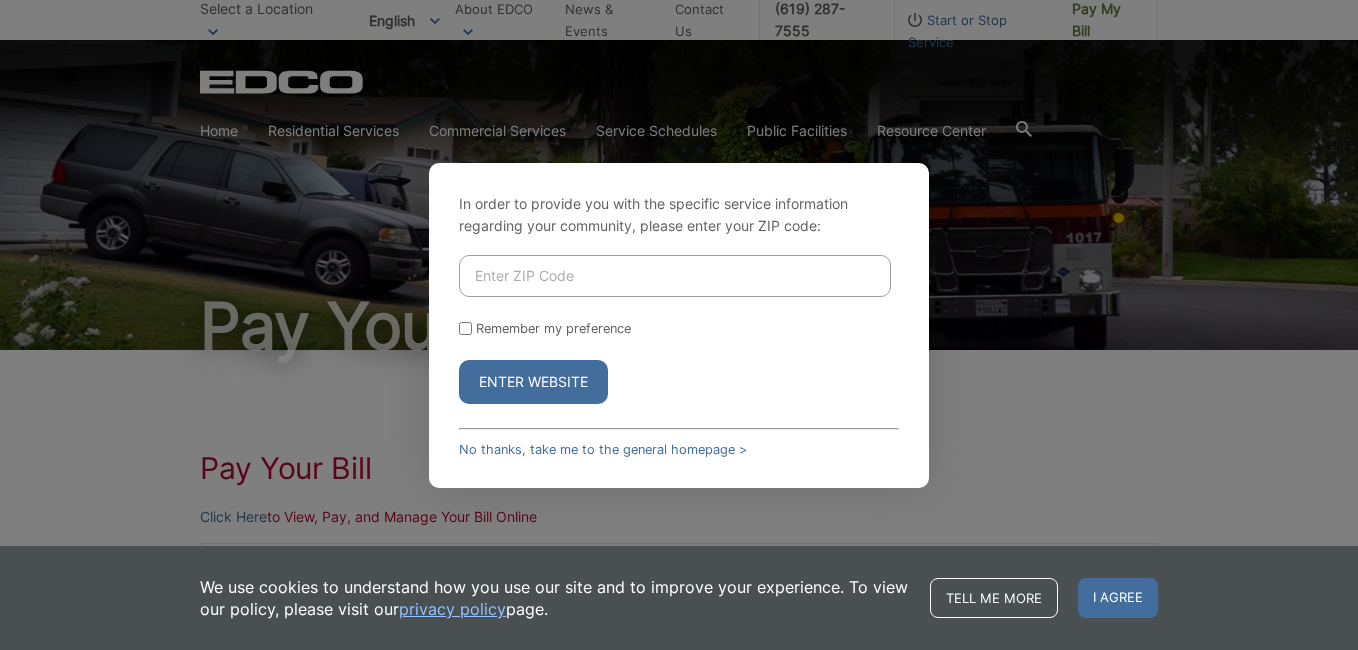 scroll, scrollTop: 0, scrollLeft: 0, axis: both 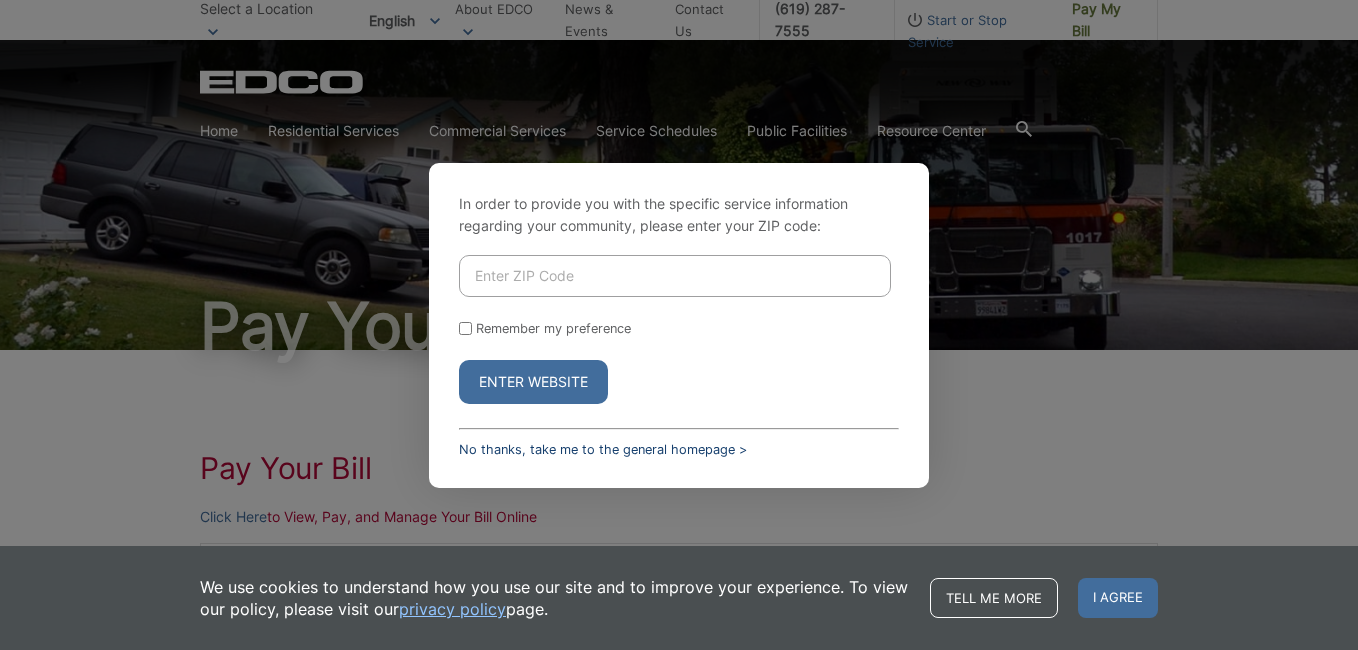 click on "No thanks, take me to the general homepage >" at bounding box center [603, 449] 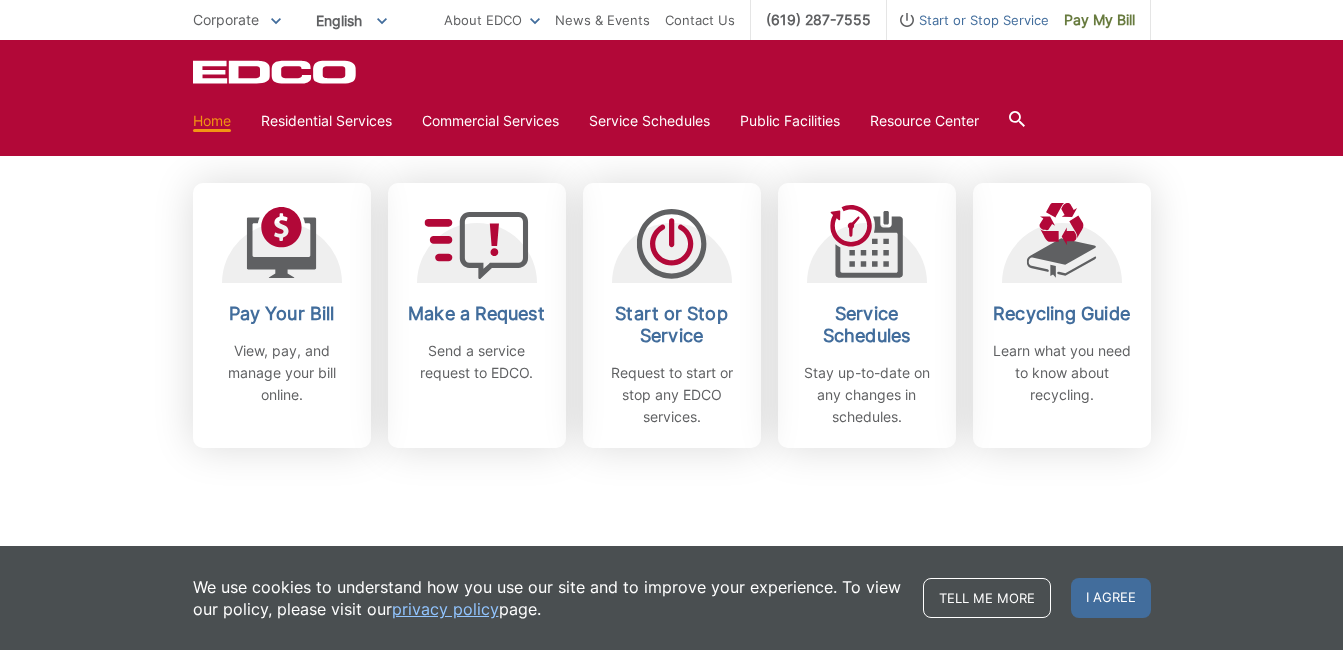 scroll, scrollTop: 600, scrollLeft: 0, axis: vertical 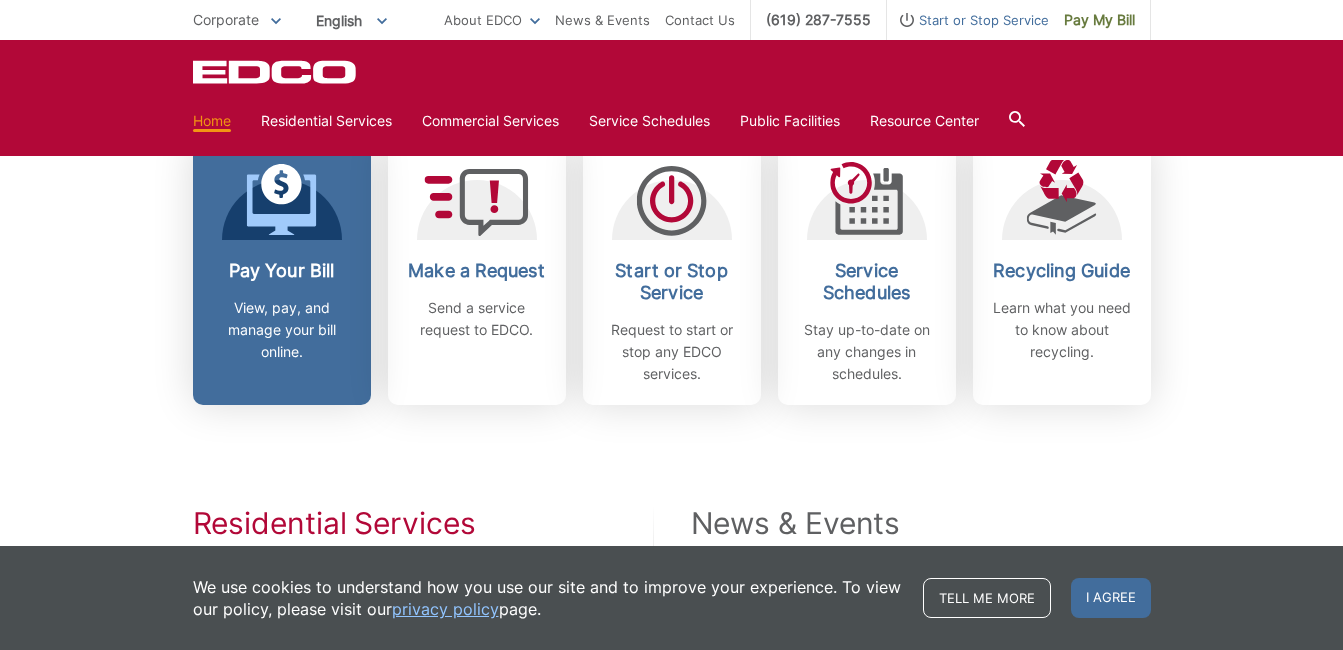 click on "View, pay, and manage your bill online." at bounding box center [282, 330] 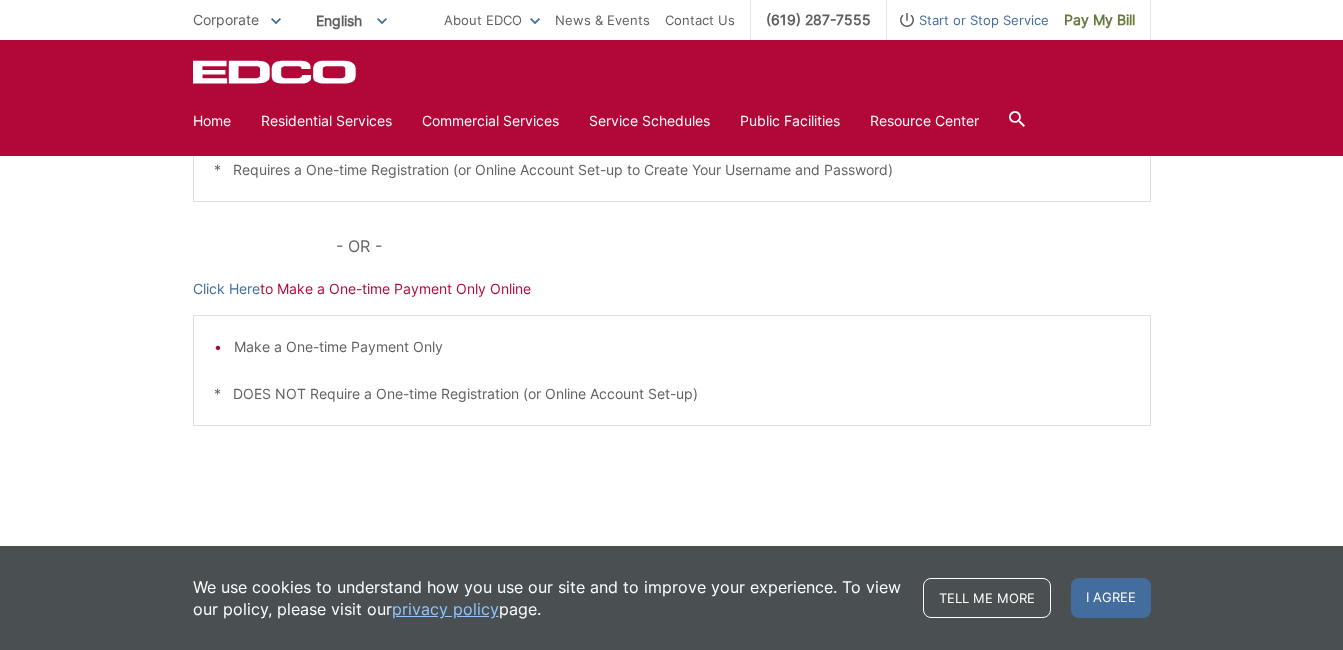 scroll, scrollTop: 608, scrollLeft: 0, axis: vertical 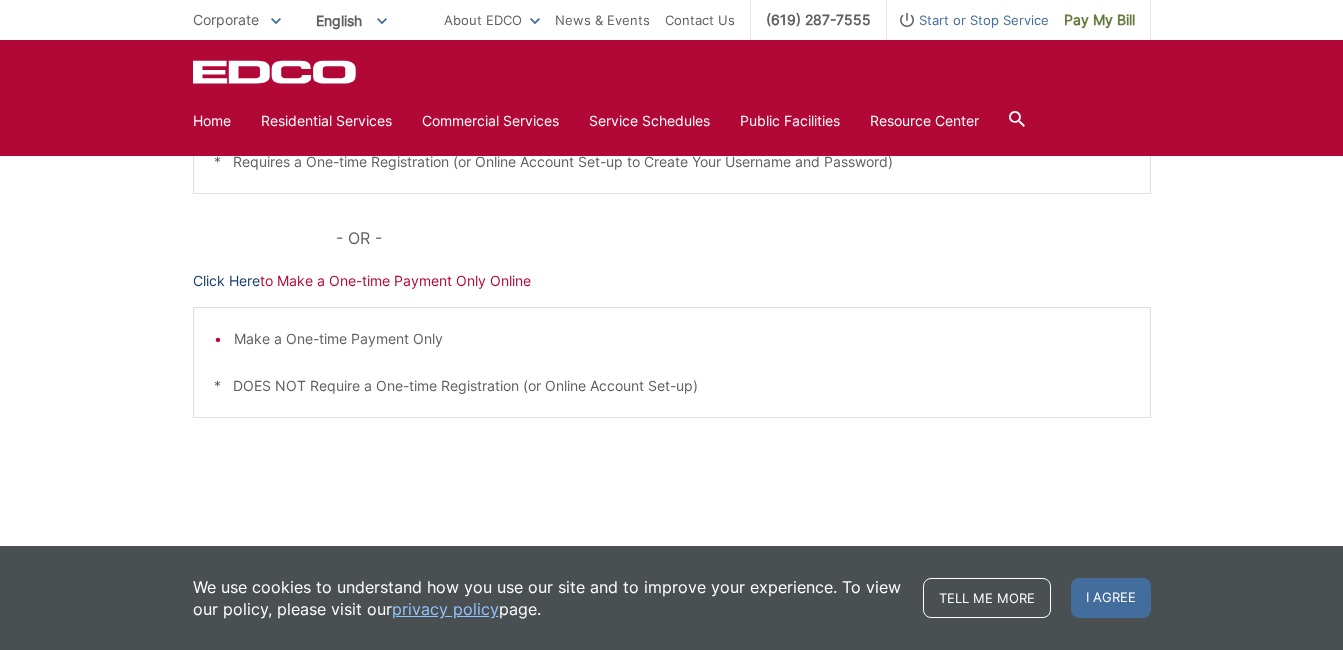 click on "Click Here" at bounding box center (226, 281) 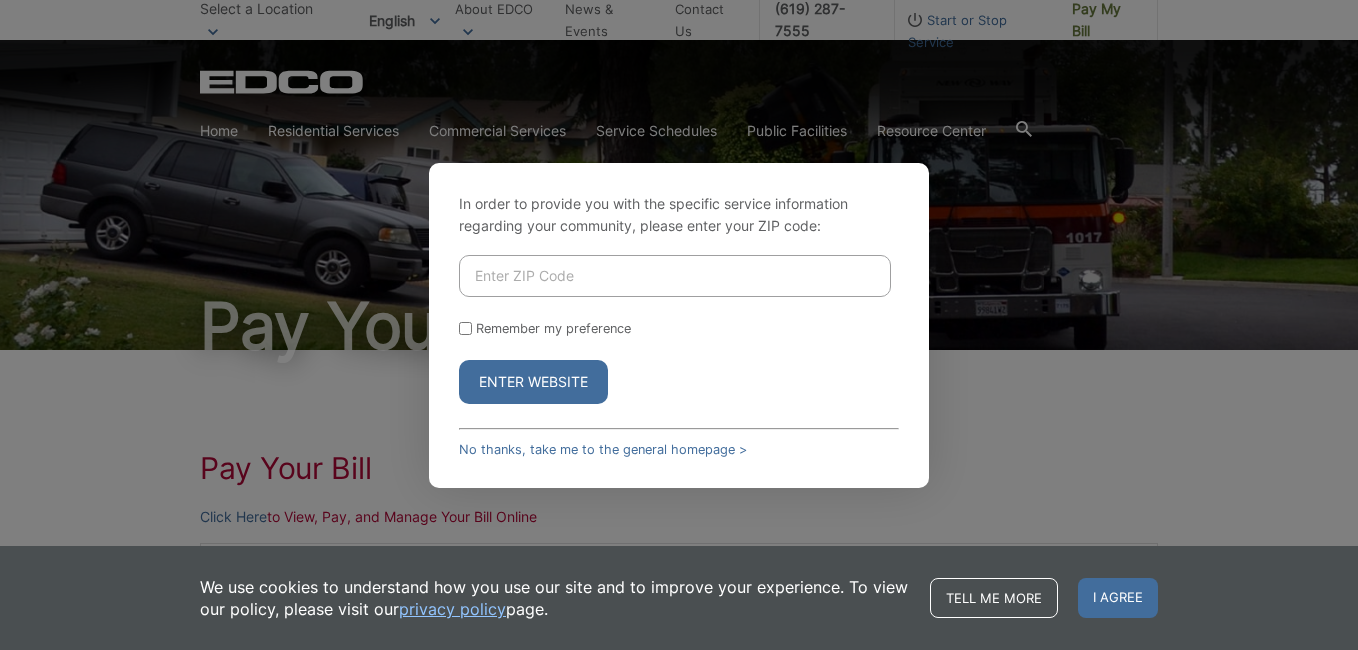 scroll, scrollTop: 0, scrollLeft: 0, axis: both 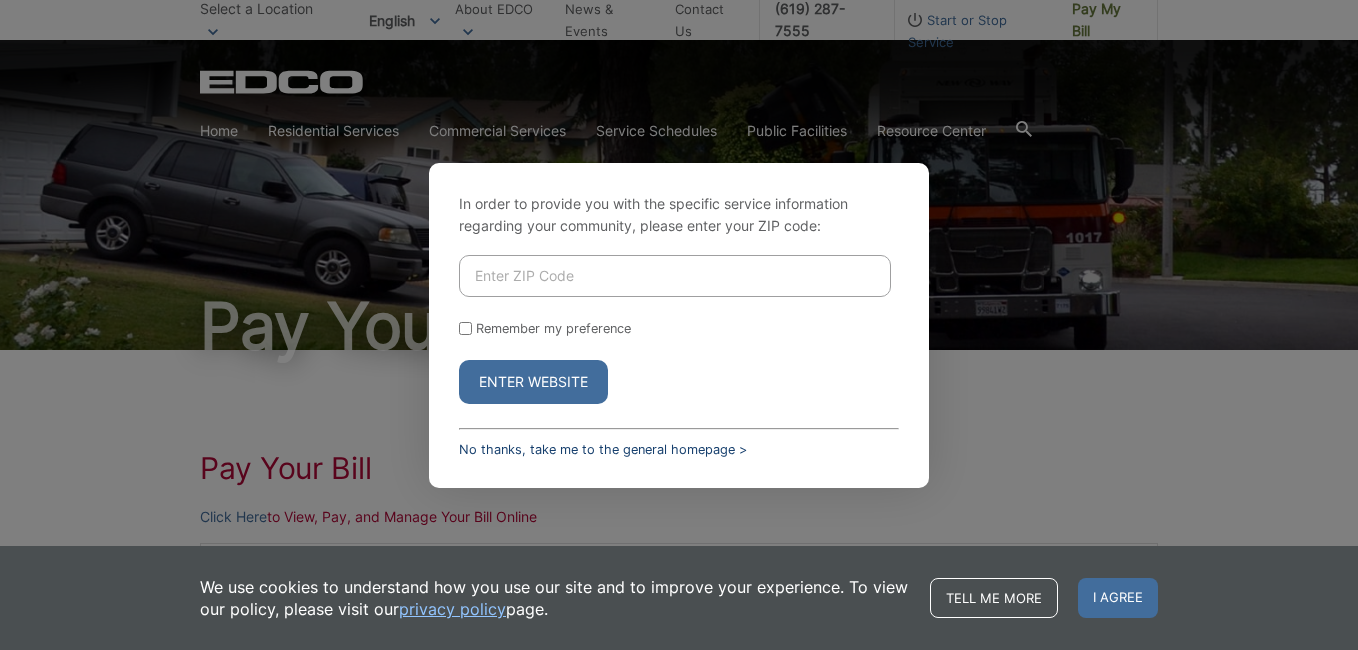 click on "No thanks, take me to the general homepage >" at bounding box center (603, 449) 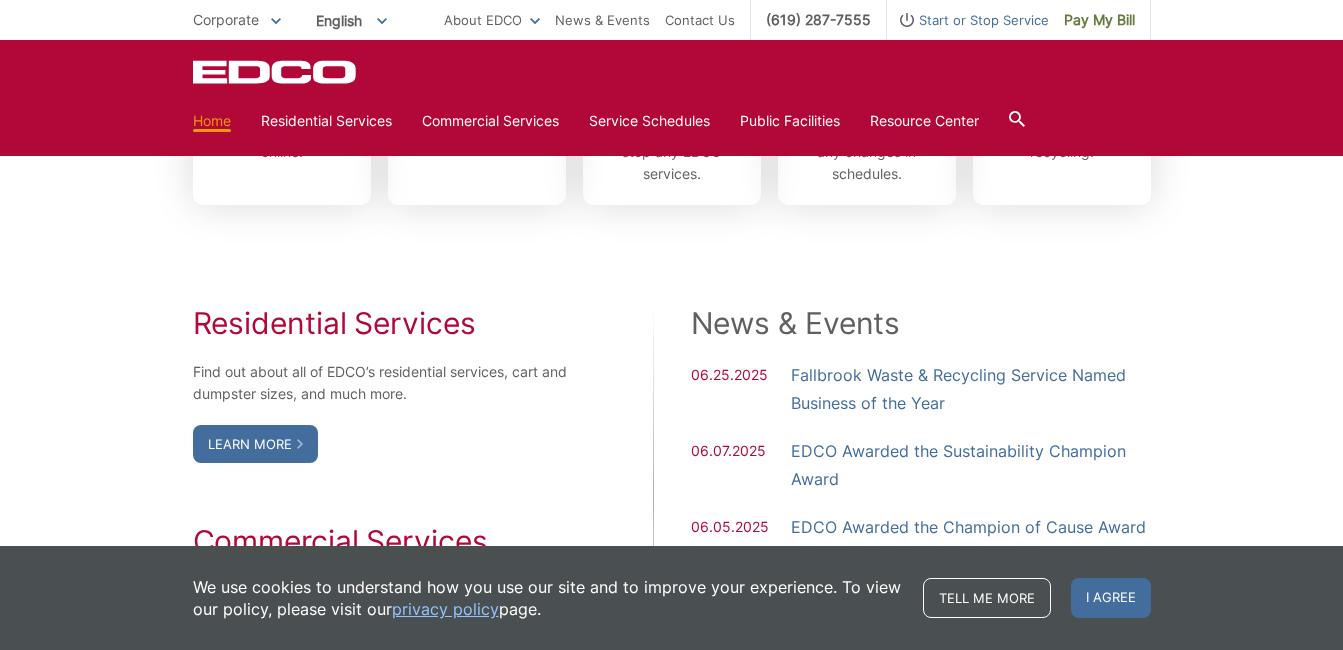 scroll, scrollTop: 400, scrollLeft: 0, axis: vertical 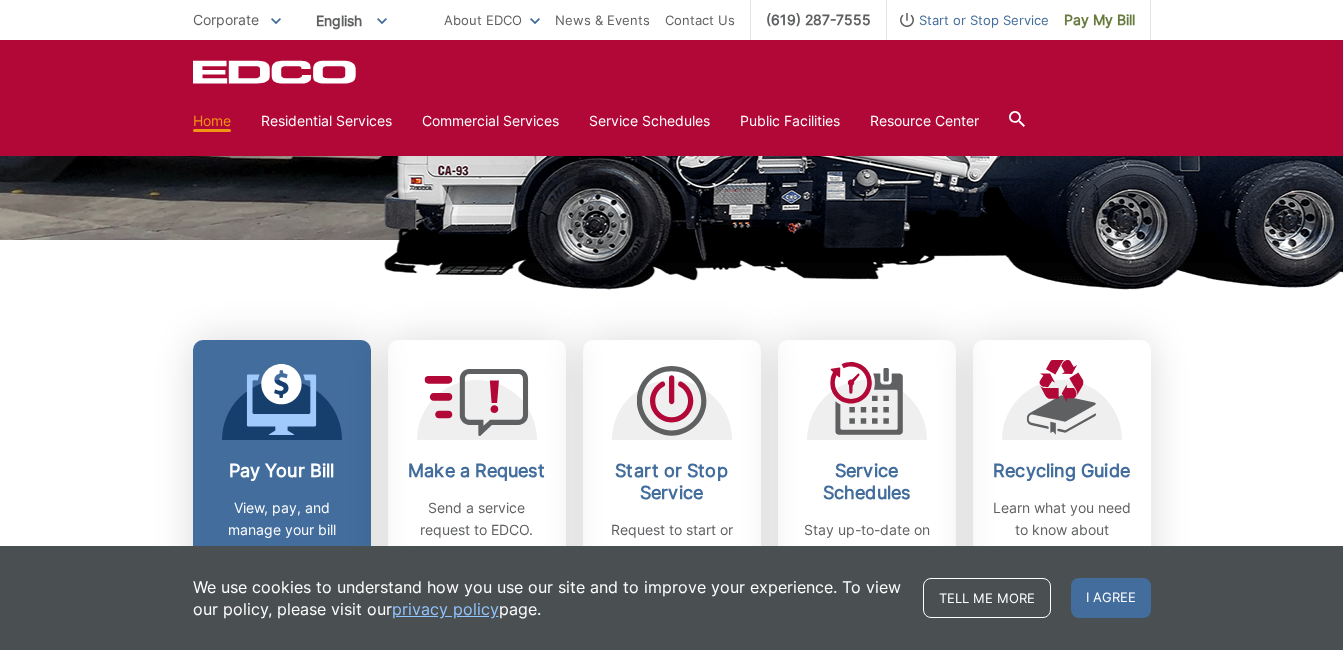 click on "Pay Your Bill" at bounding box center (282, 471) 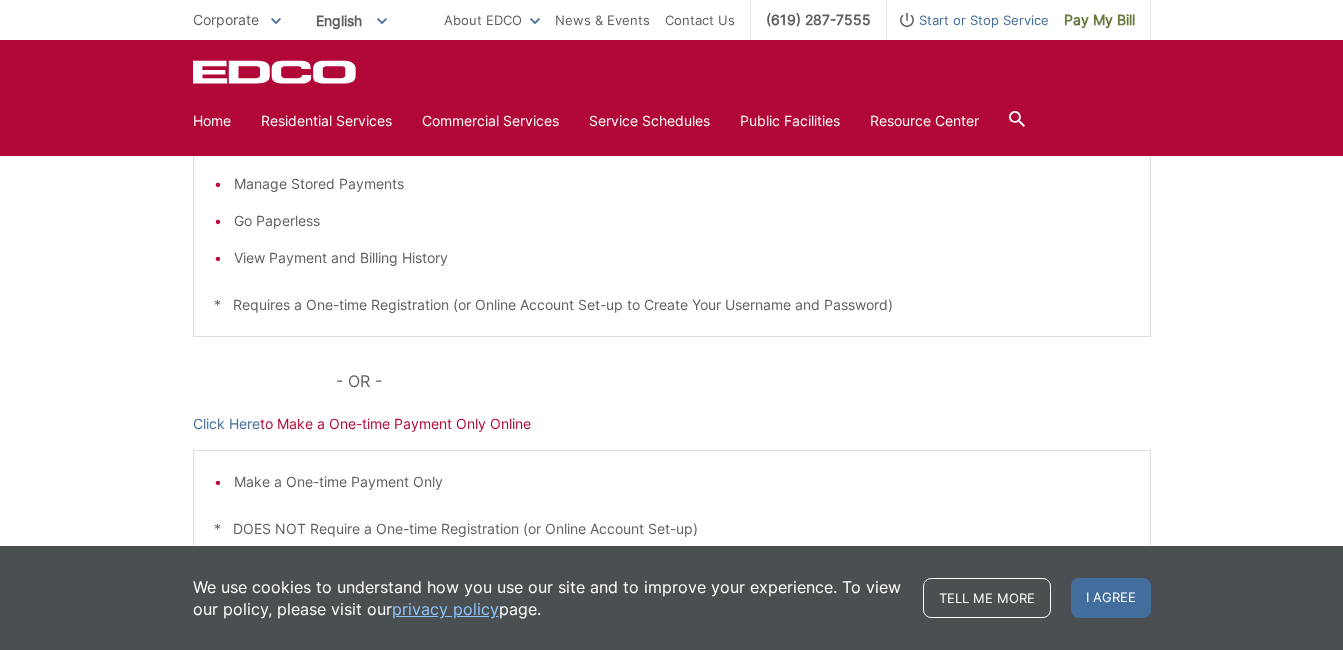scroll, scrollTop: 500, scrollLeft: 0, axis: vertical 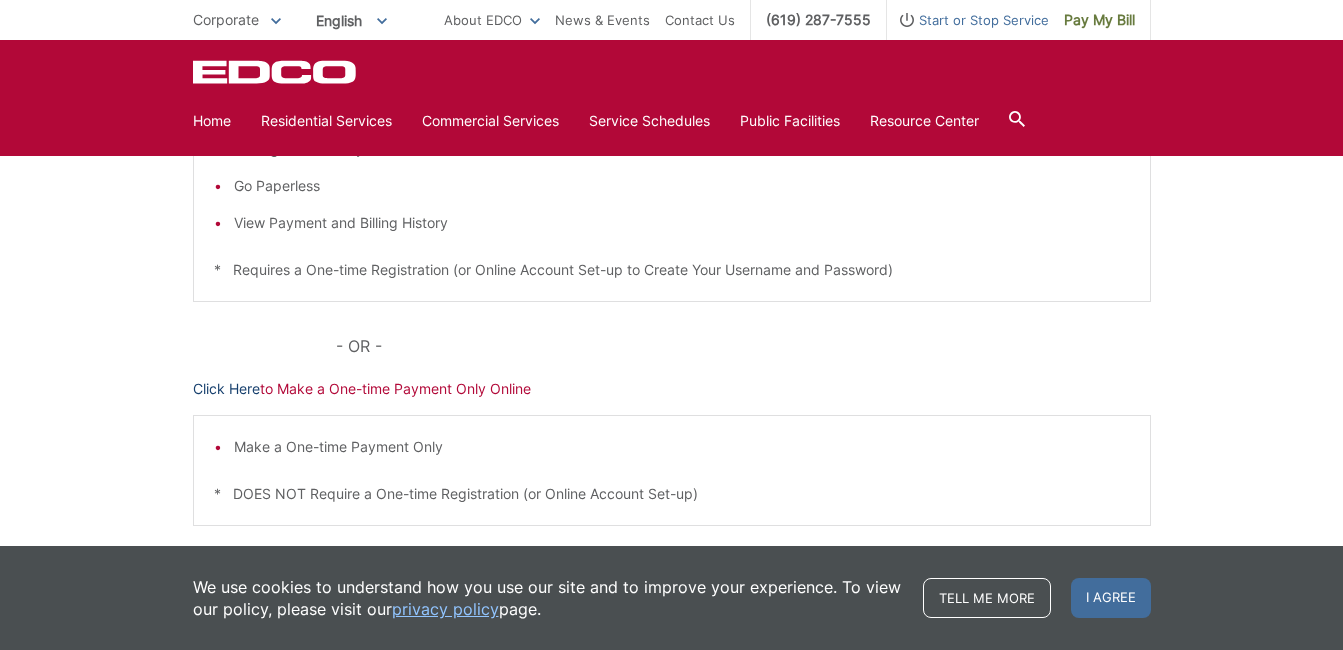 click on "Click Here" at bounding box center [226, 389] 